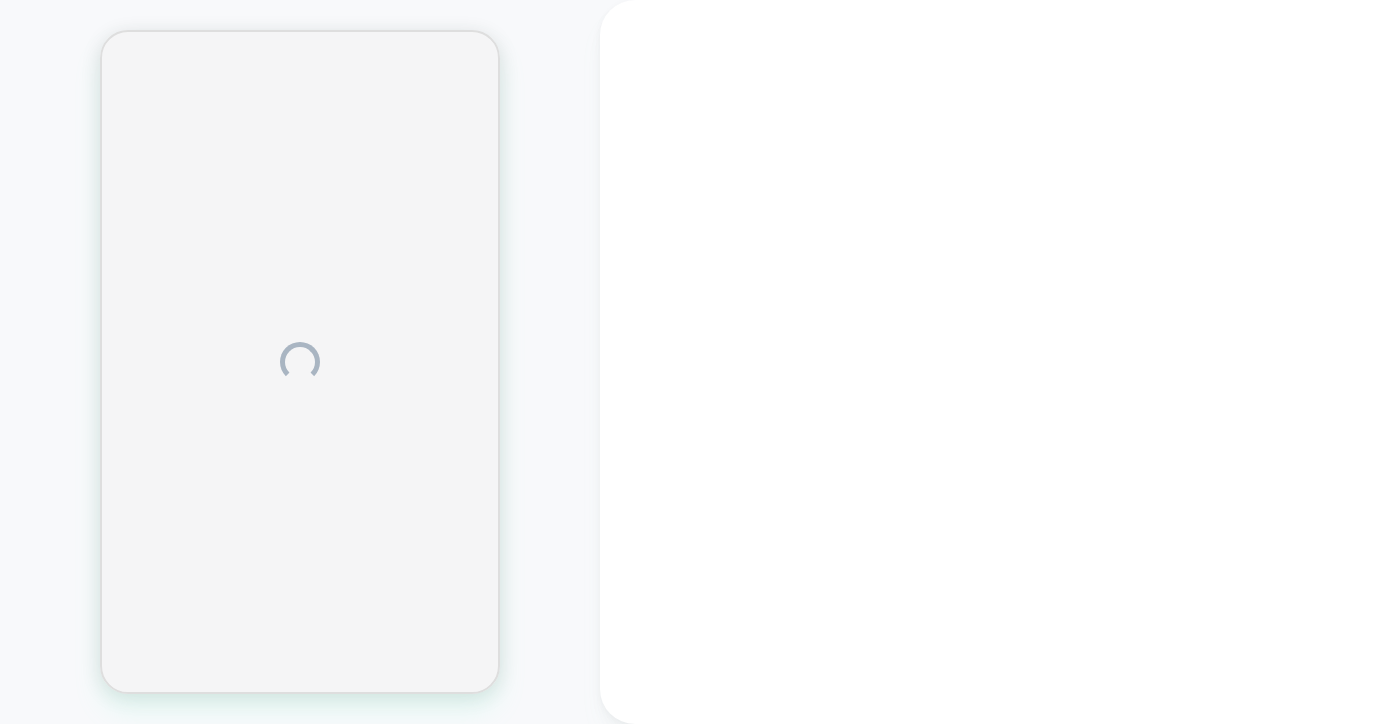 scroll, scrollTop: 0, scrollLeft: 0, axis: both 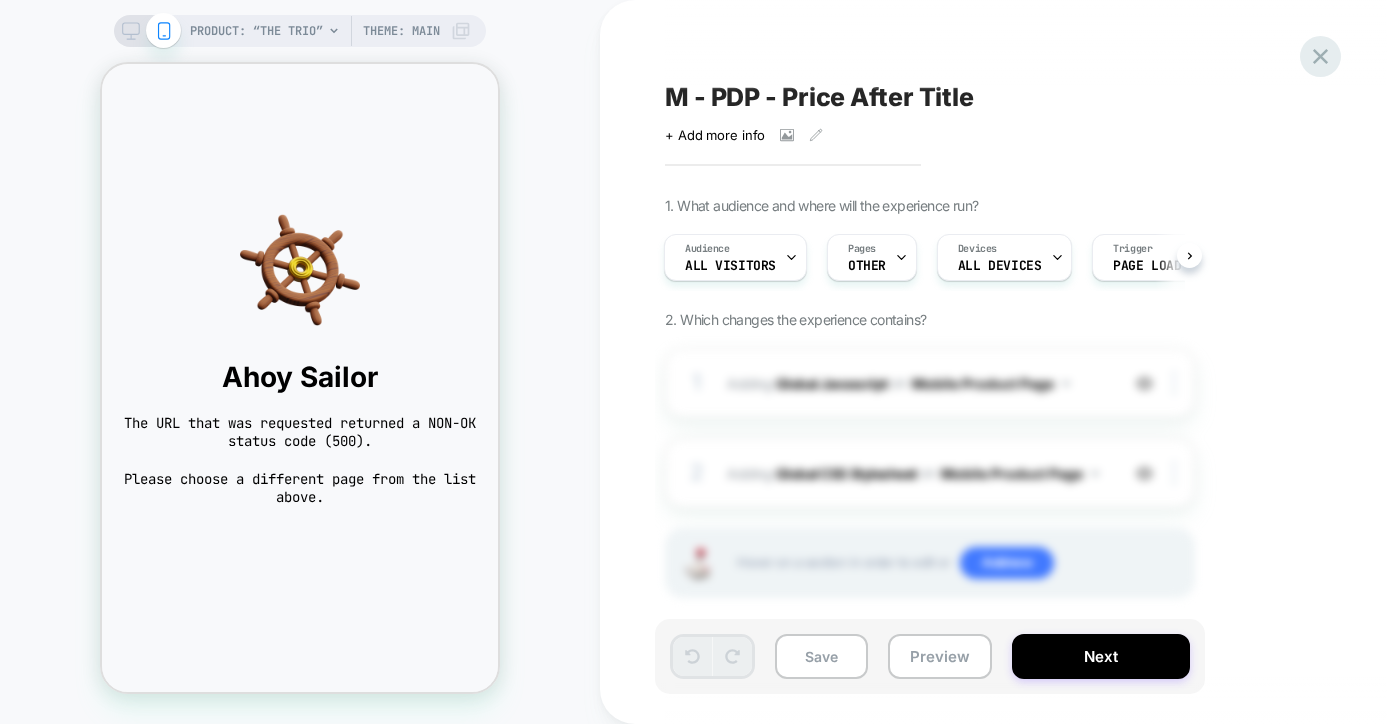 click 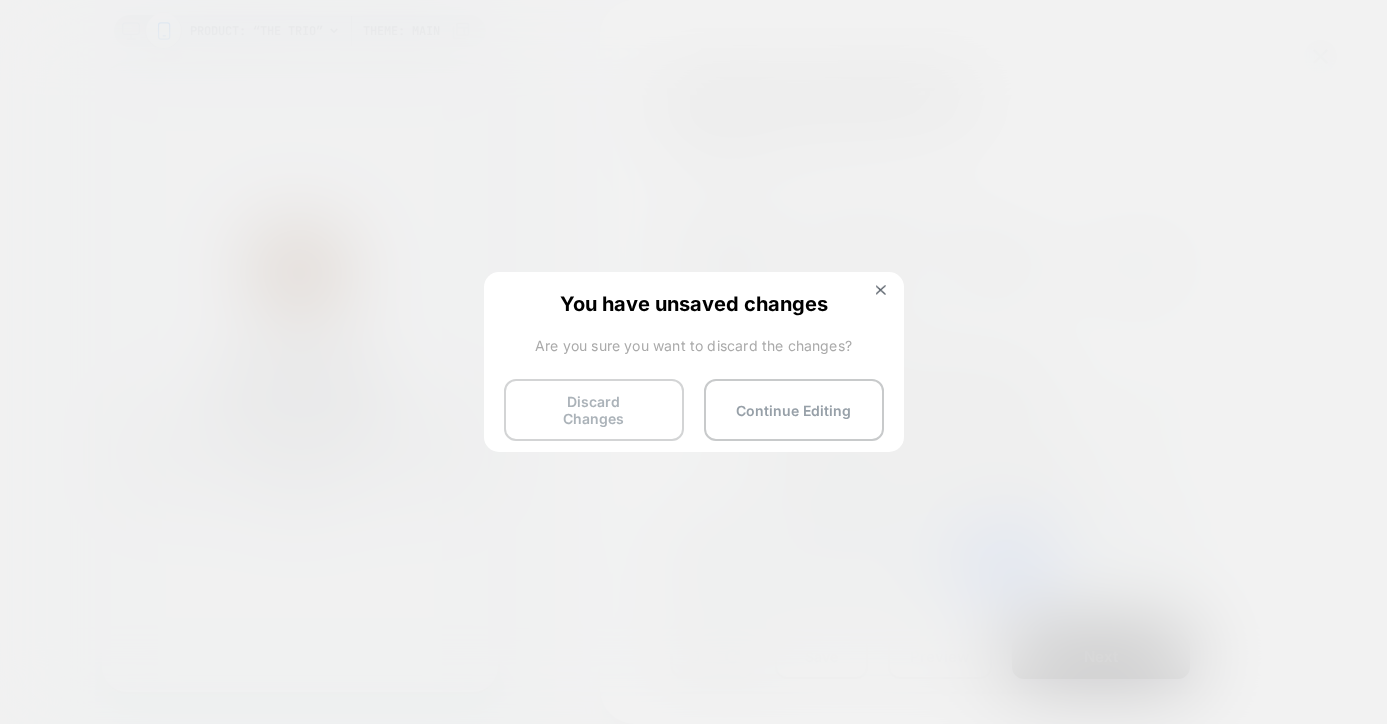 click on "Discard Changes" at bounding box center (594, 410) 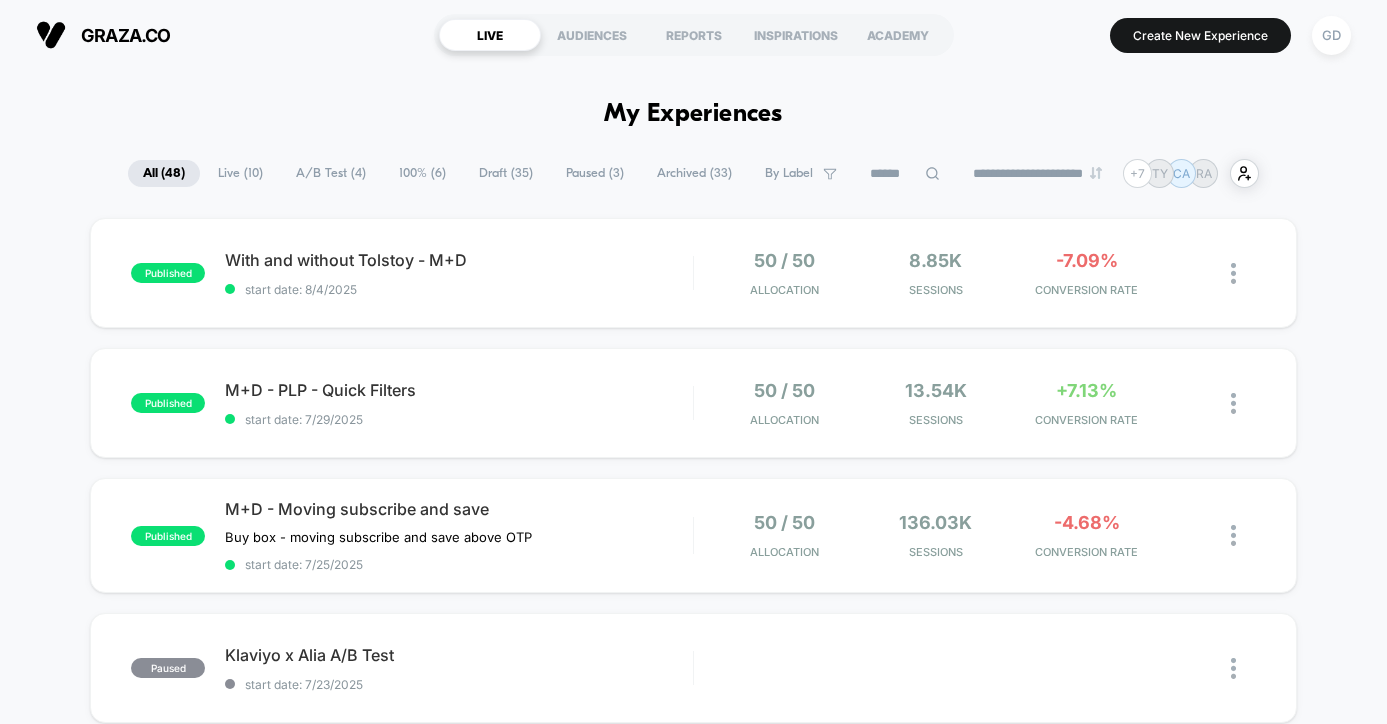 click on "Draft ( 35 )" at bounding box center (506, 173) 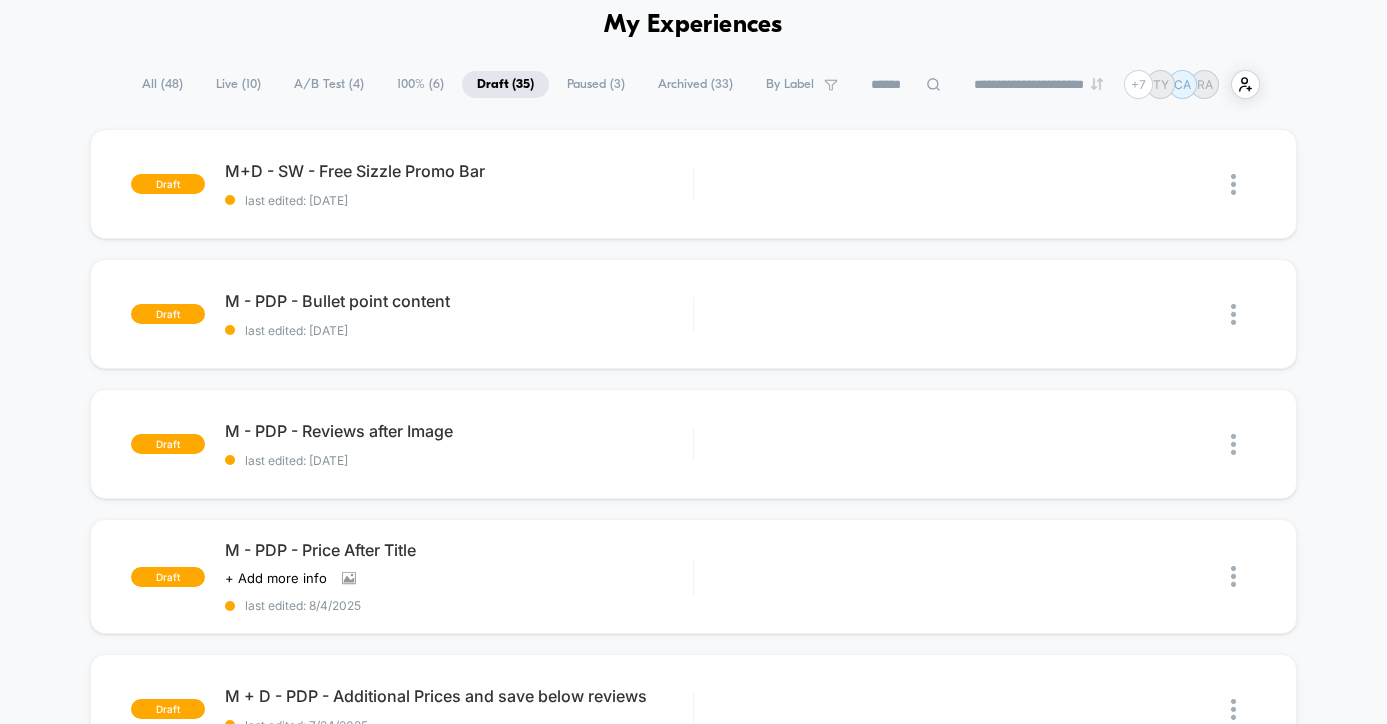 scroll, scrollTop: 120, scrollLeft: 0, axis: vertical 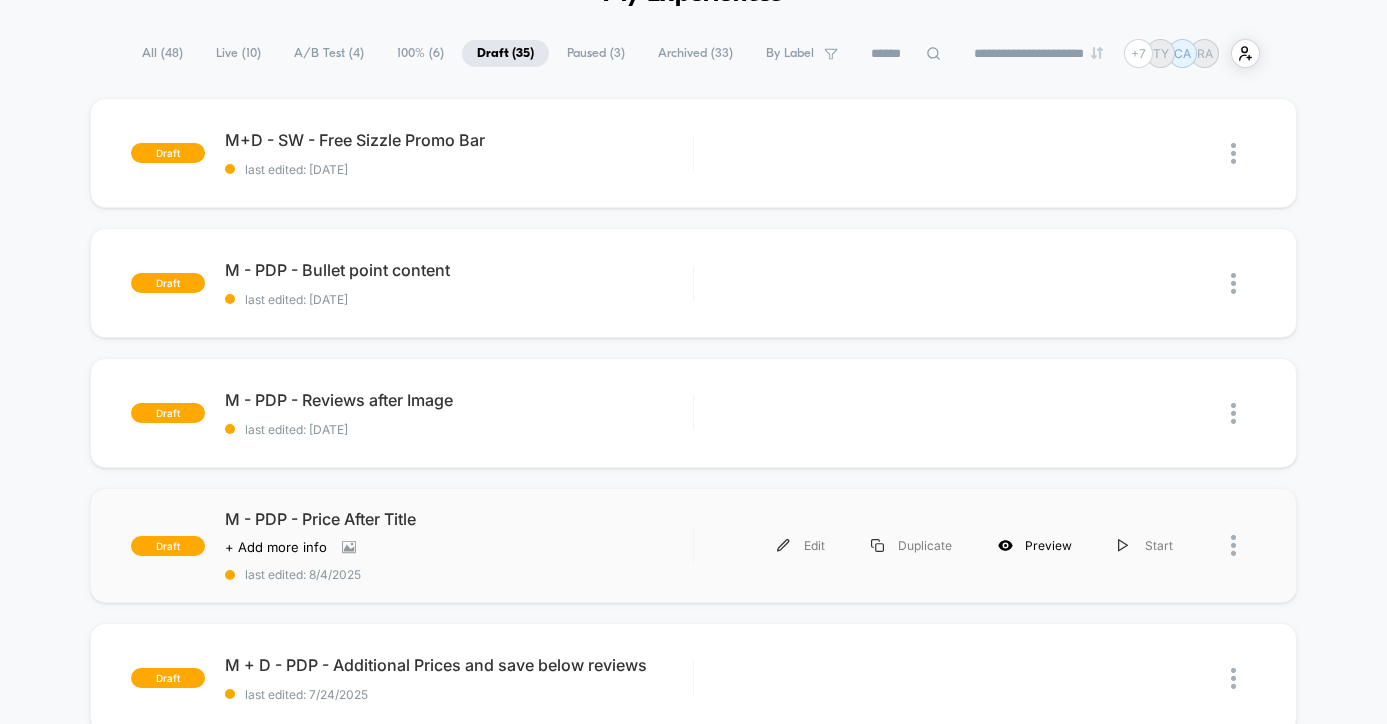 click on "Preview" at bounding box center [1035, 545] 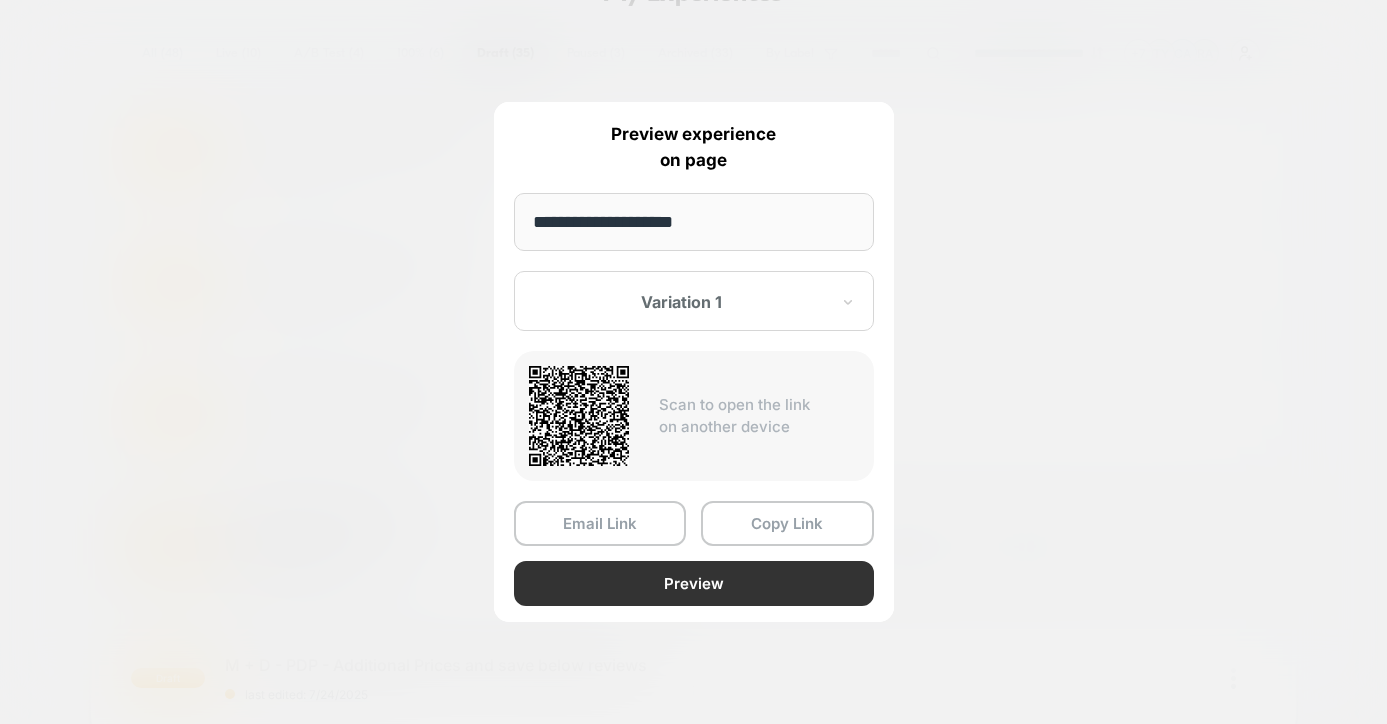 click on "Preview" at bounding box center (694, 583) 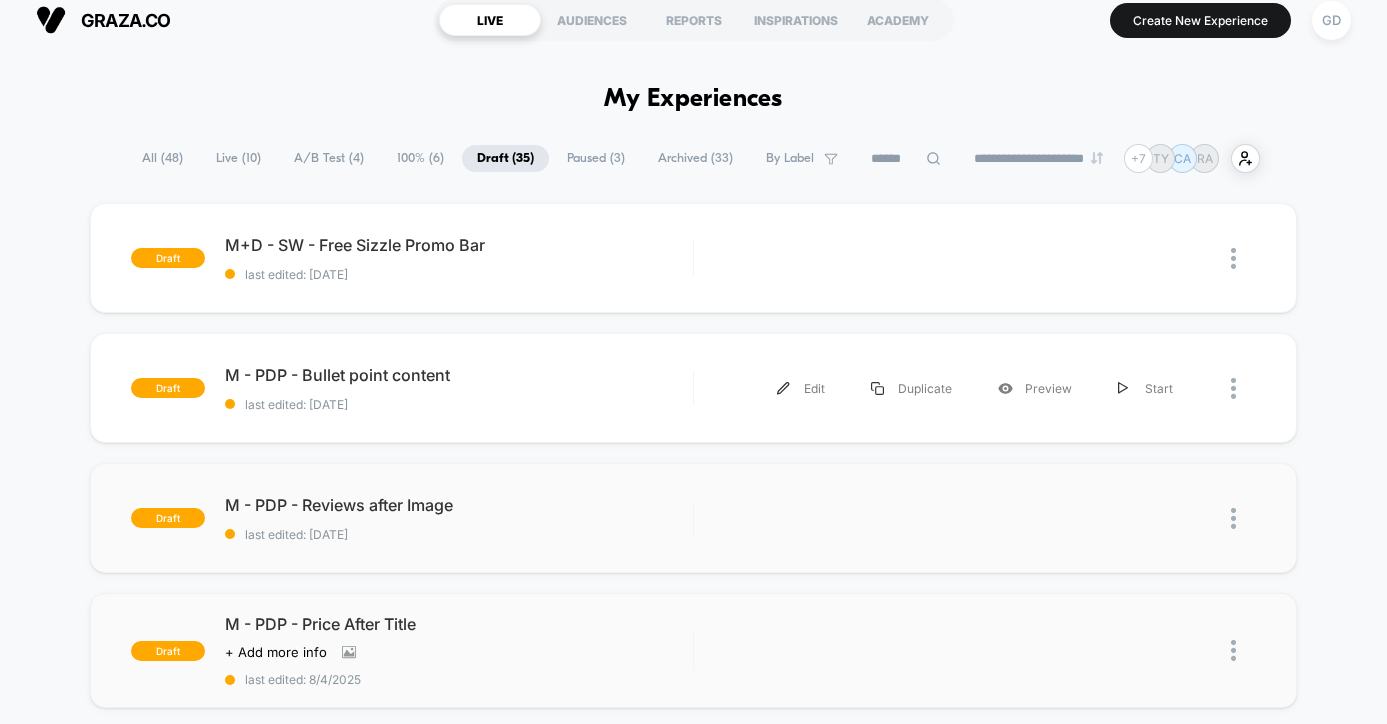 scroll, scrollTop: 0, scrollLeft: 0, axis: both 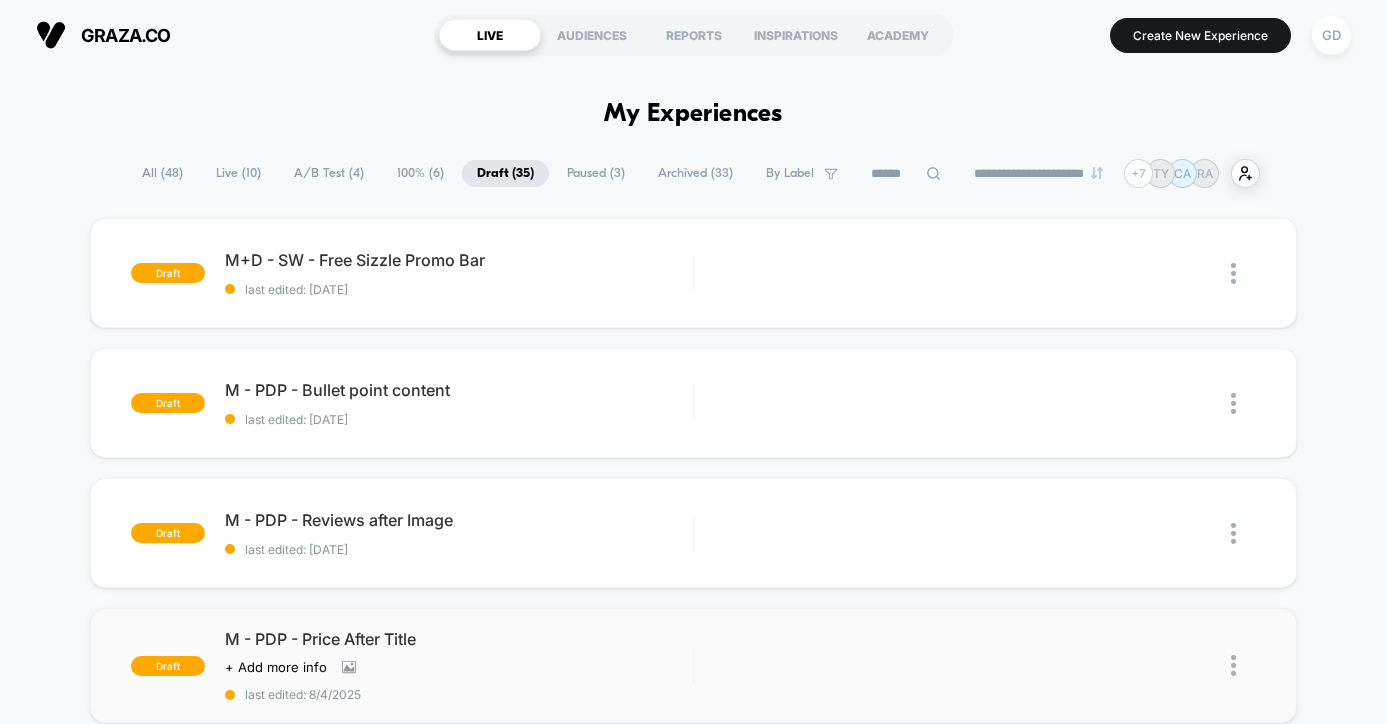 click on "All ( 48 )" at bounding box center (162, 173) 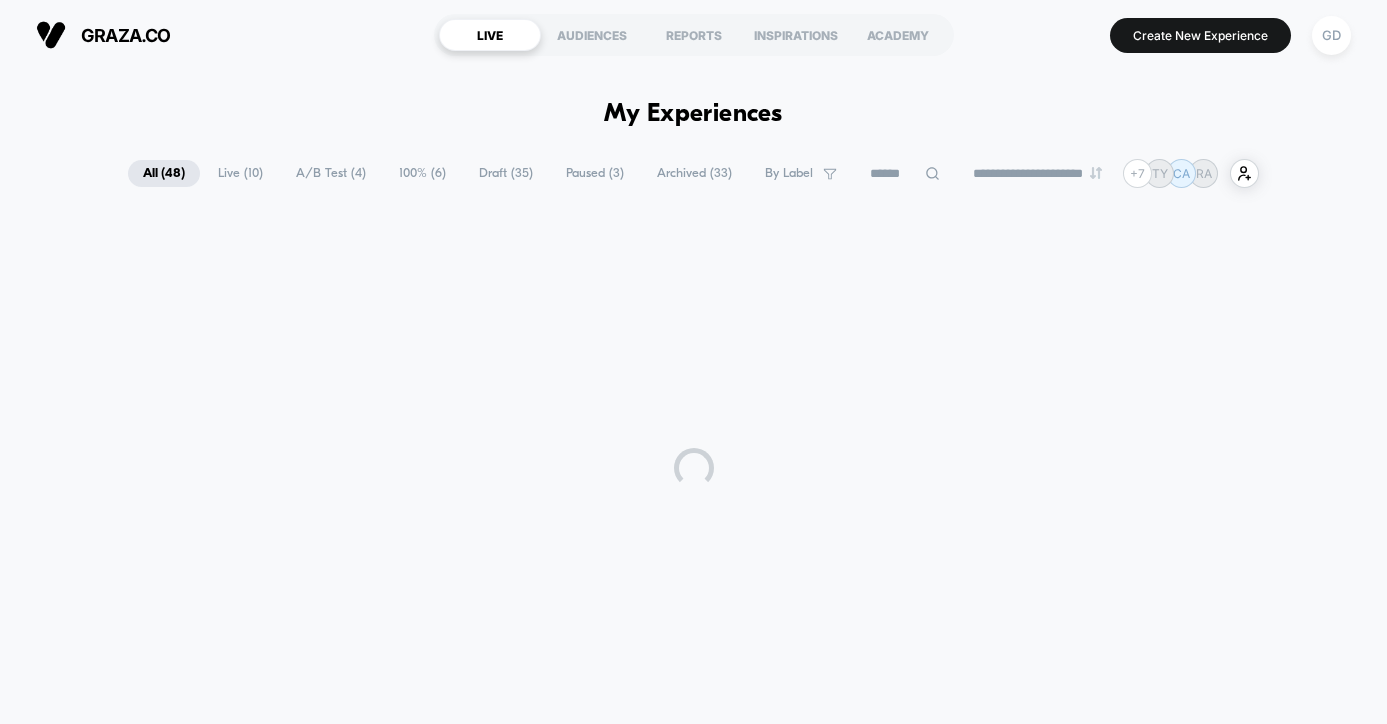 click on "Live ( 10 )" at bounding box center (240, 173) 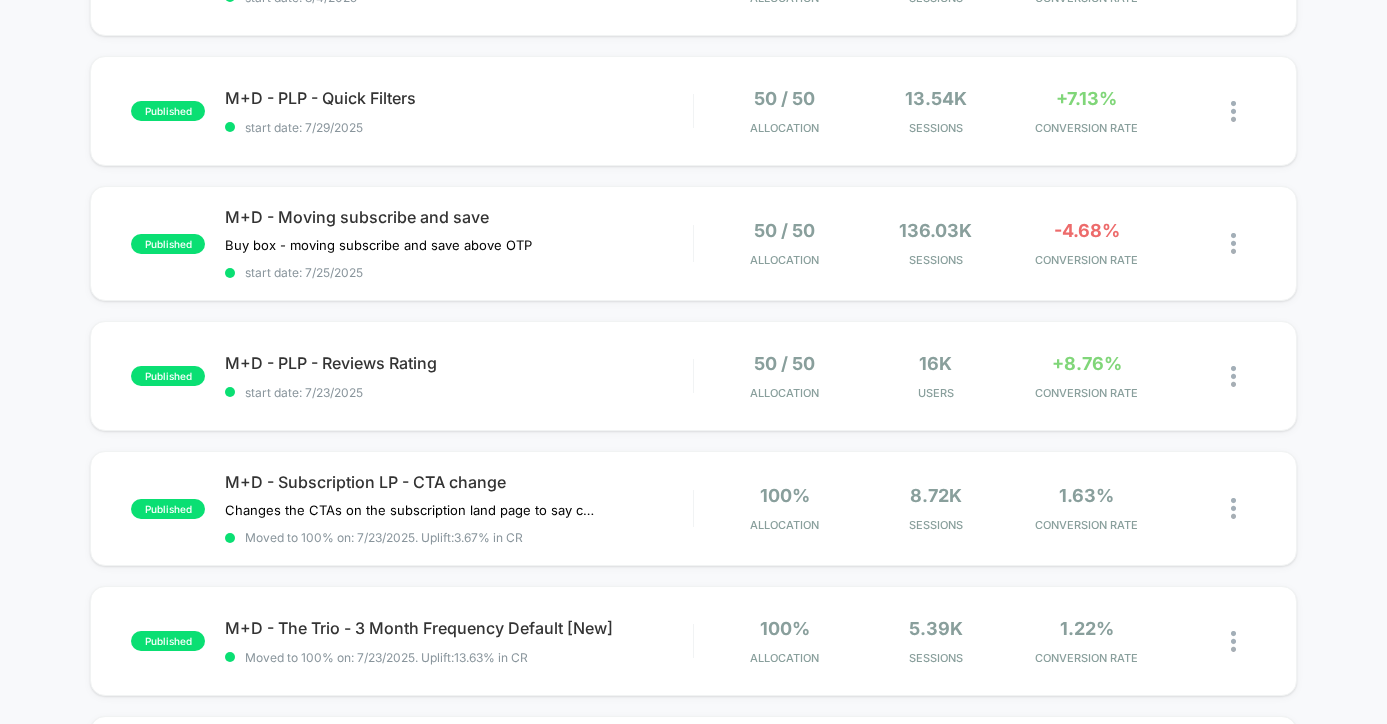 scroll, scrollTop: 304, scrollLeft: 0, axis: vertical 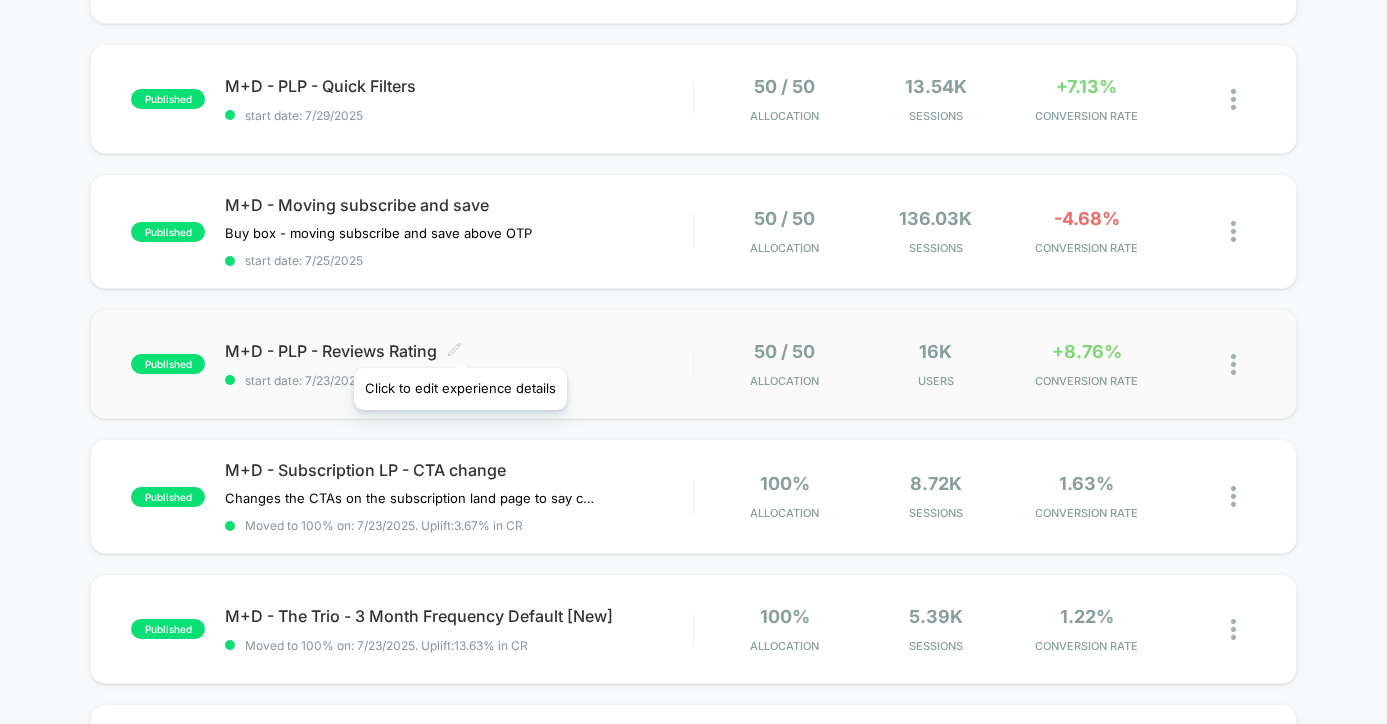 click 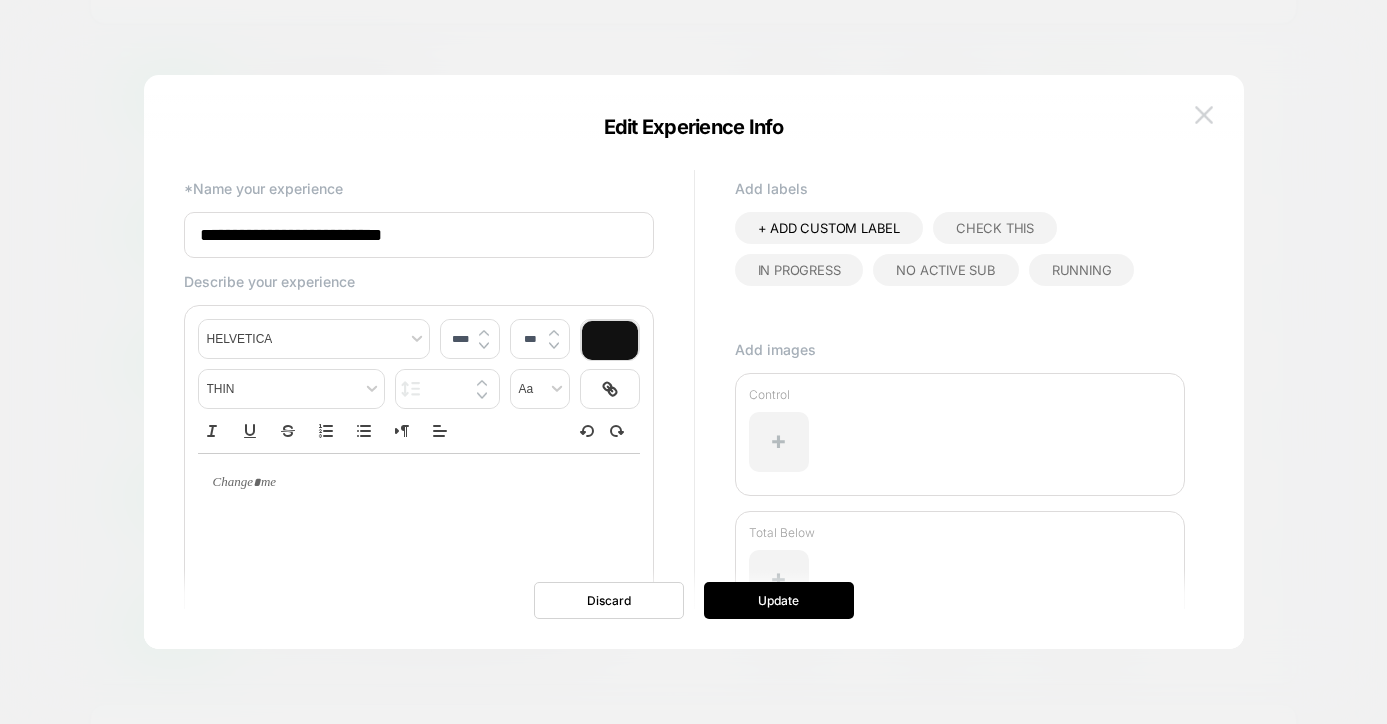 click at bounding box center (1204, 114) 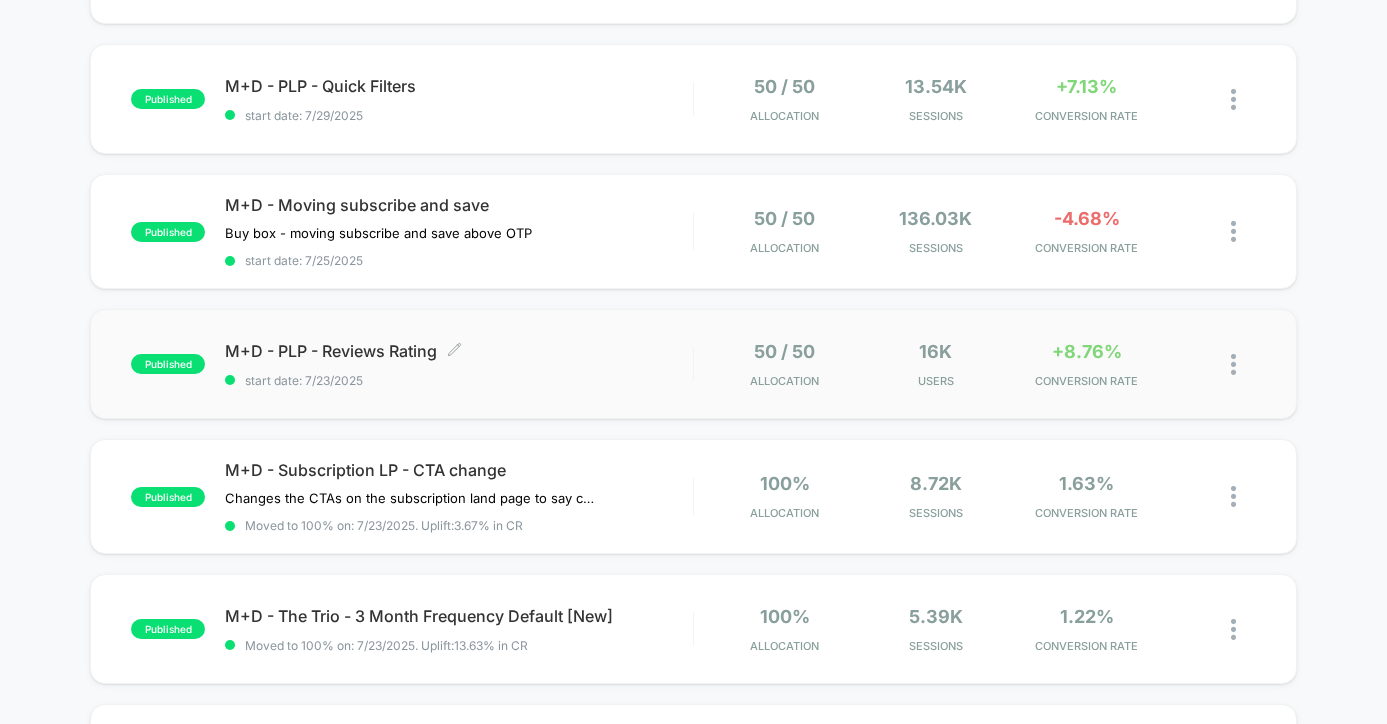 click at bounding box center (1233, 364) 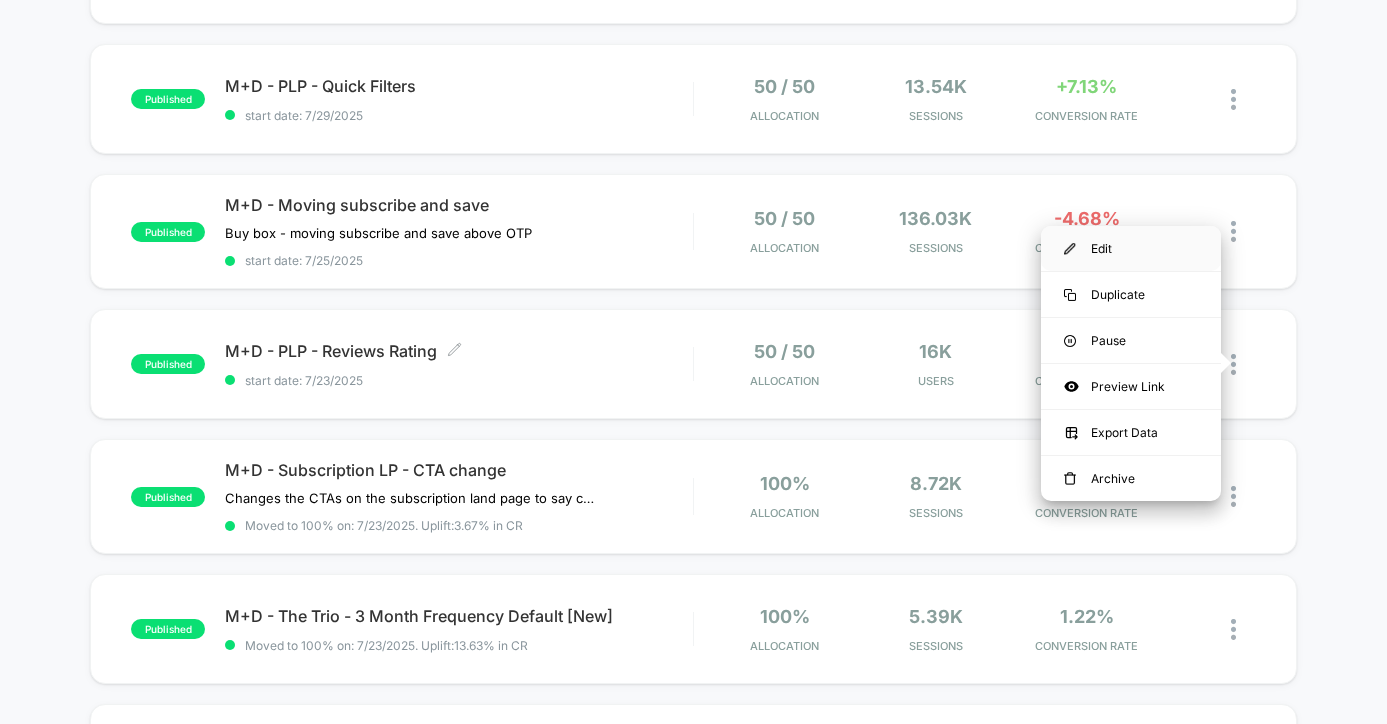 click on "Edit" at bounding box center [1131, 248] 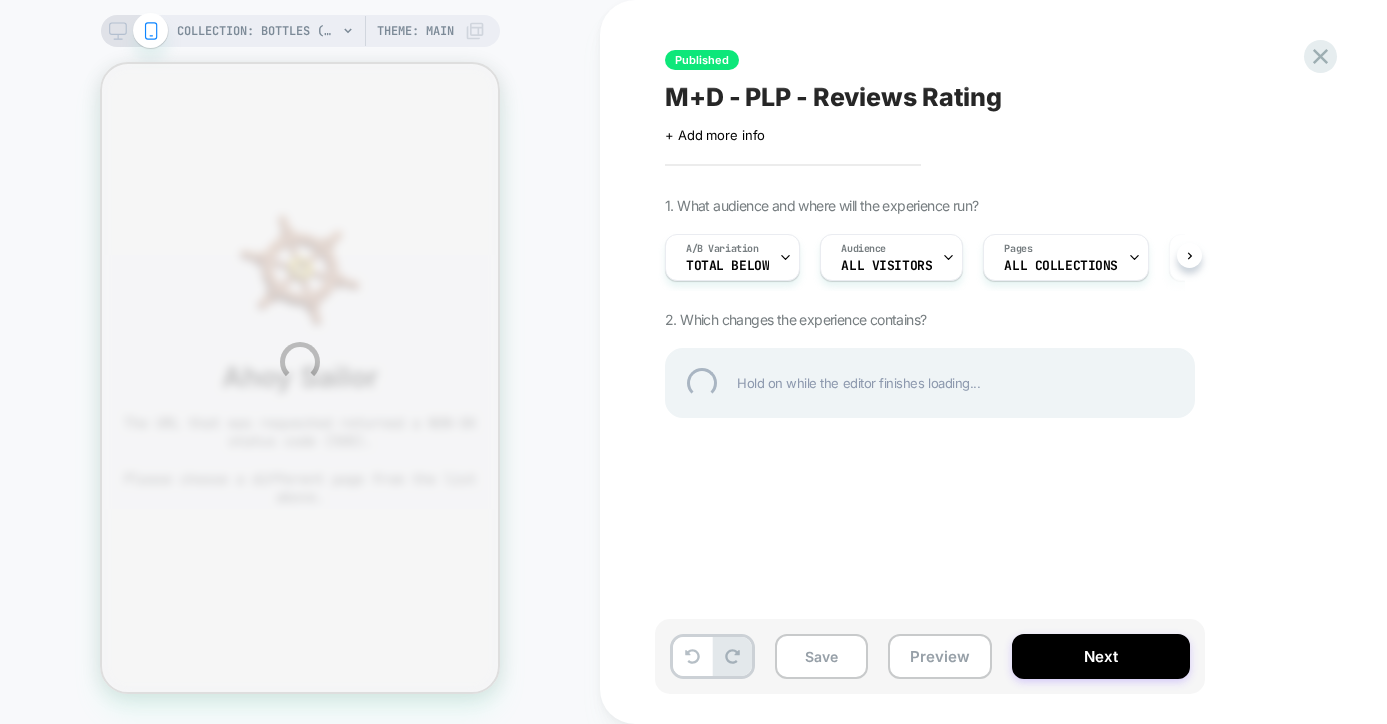 scroll, scrollTop: 0, scrollLeft: 0, axis: both 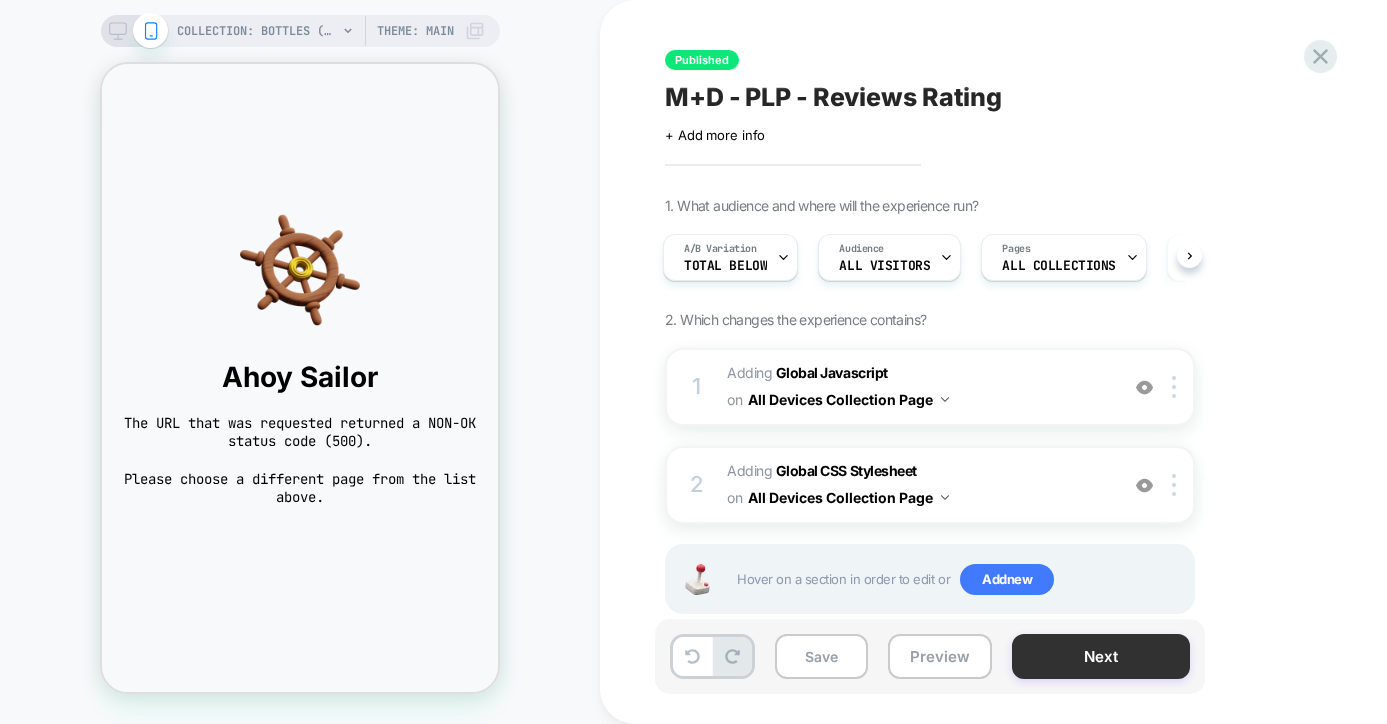 click on "Next" at bounding box center (1101, 656) 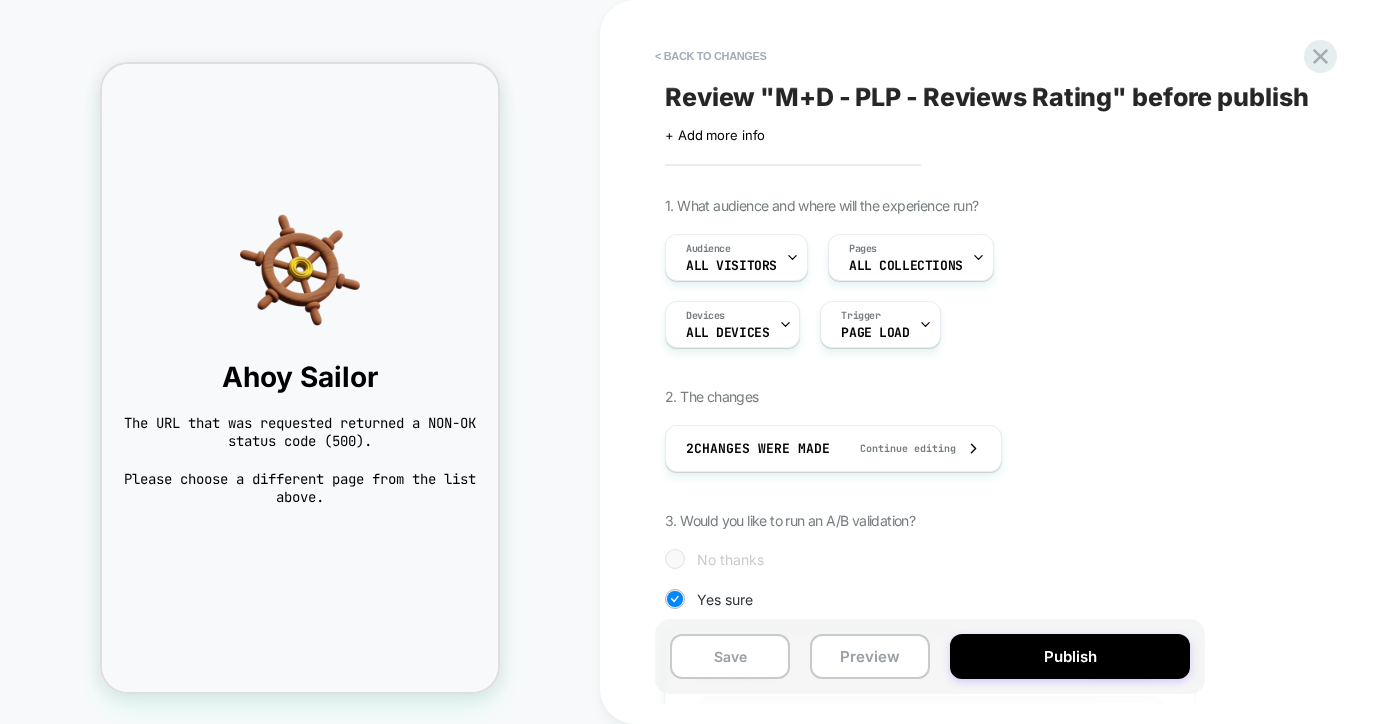 scroll, scrollTop: 0, scrollLeft: 2, axis: horizontal 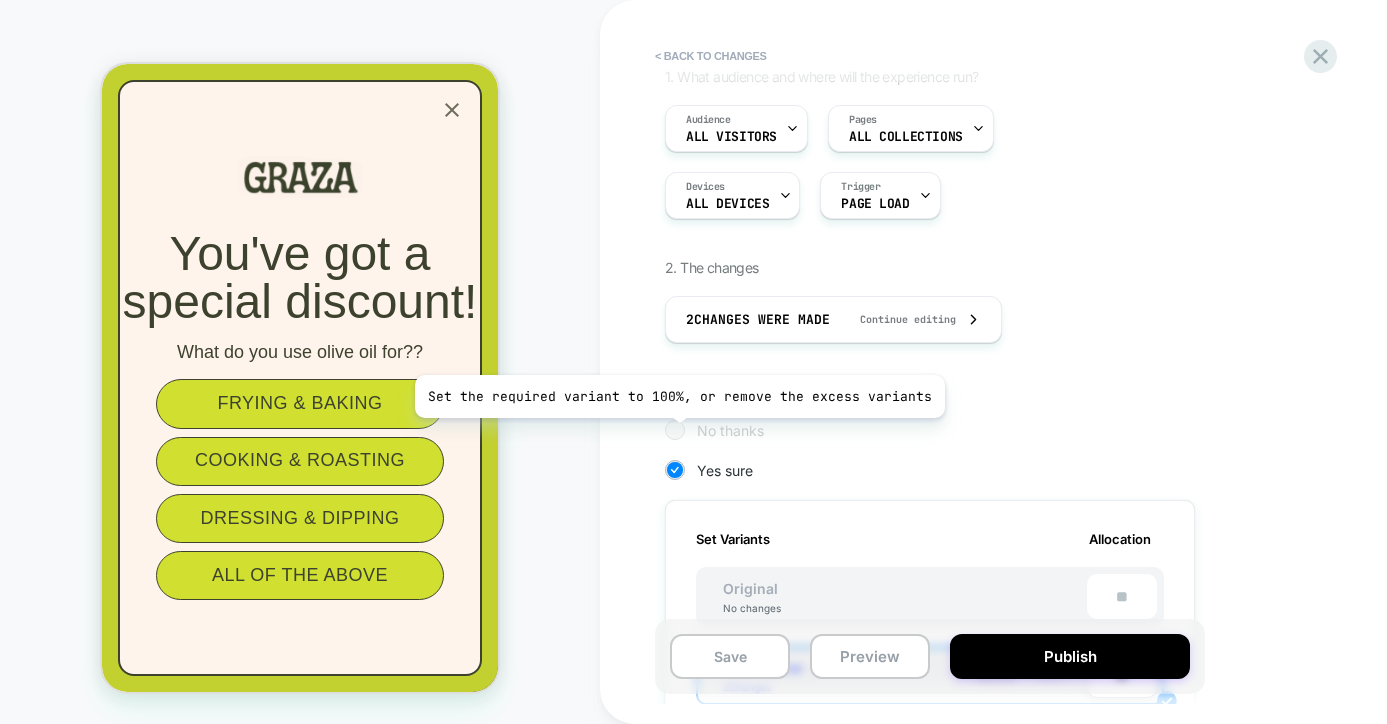 click at bounding box center (674, 429) 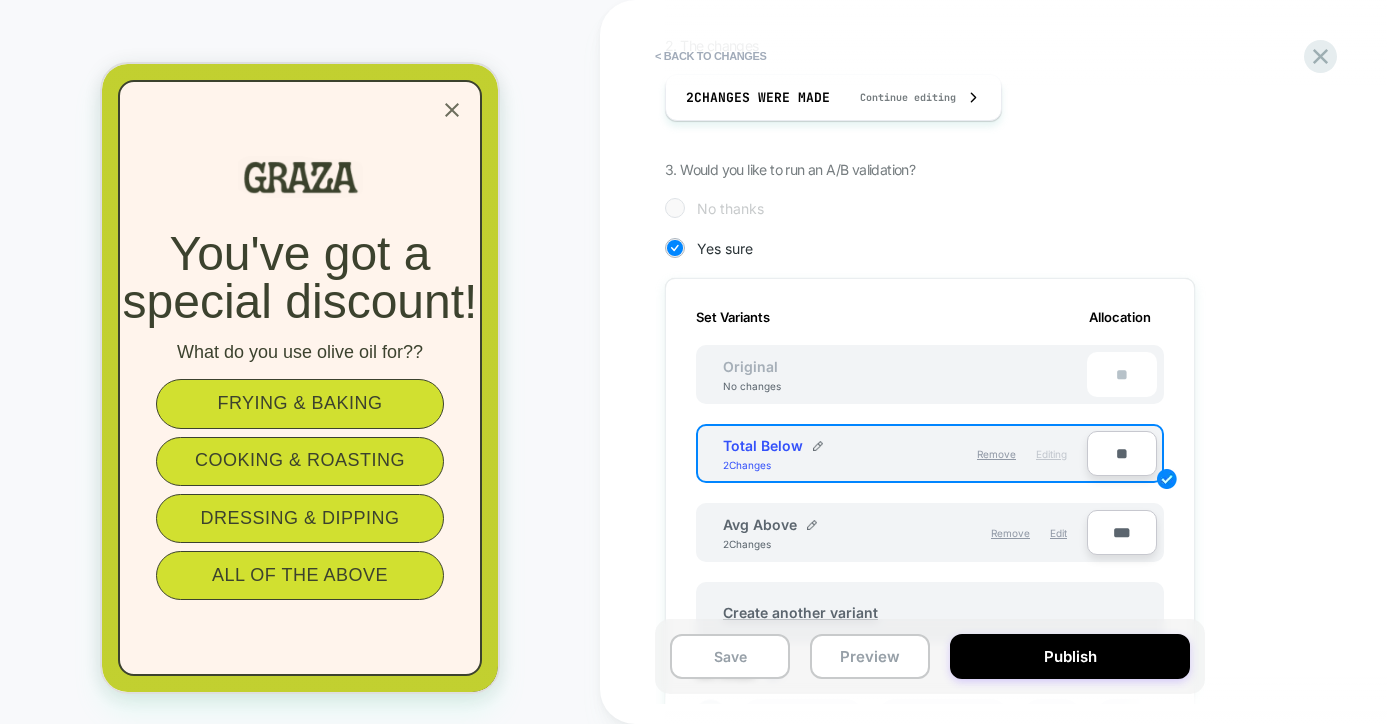 scroll, scrollTop: 352, scrollLeft: 0, axis: vertical 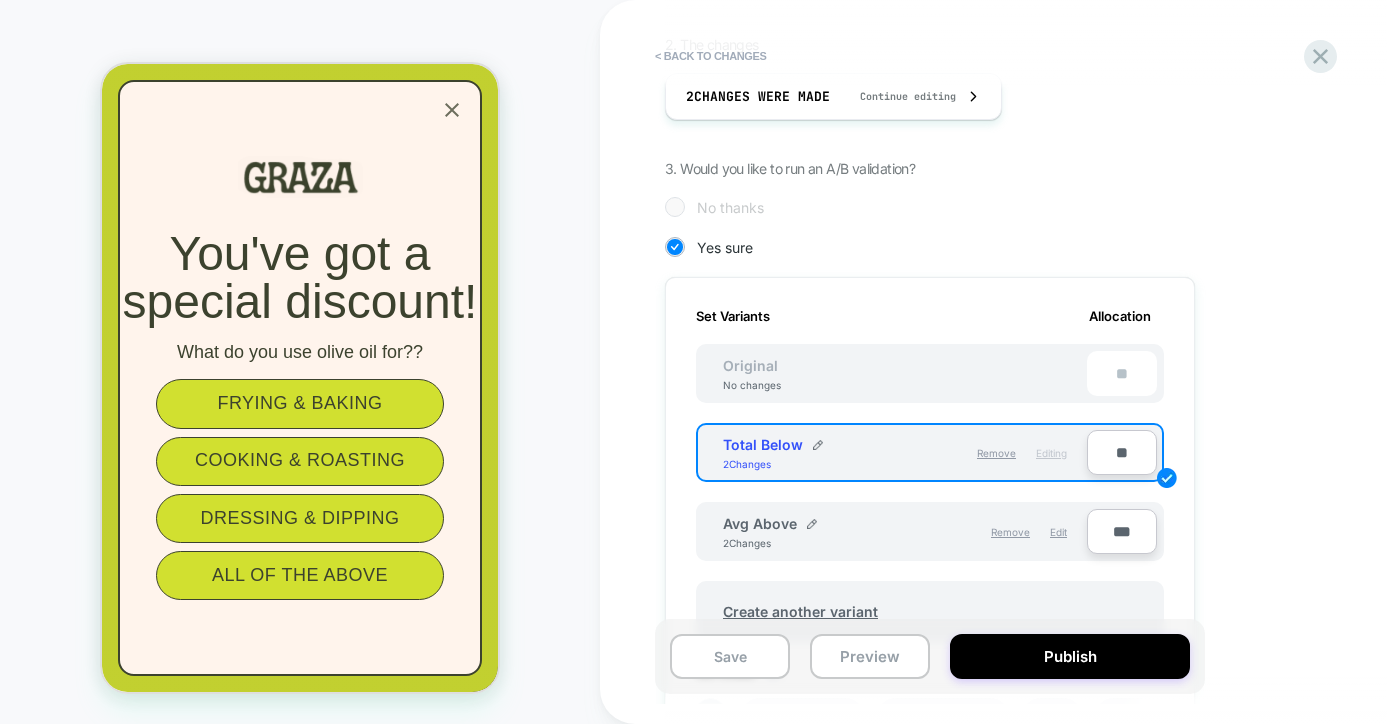 click on "***" at bounding box center [1122, 531] 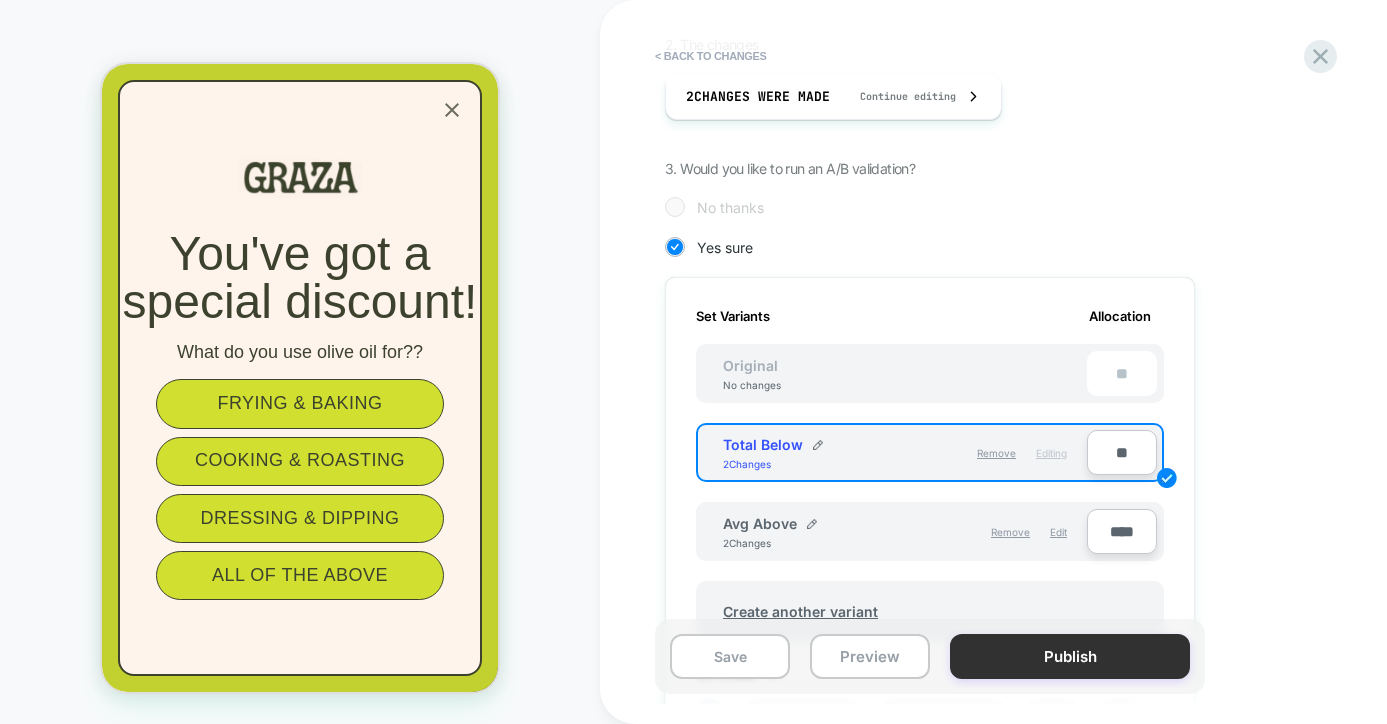 type on "****" 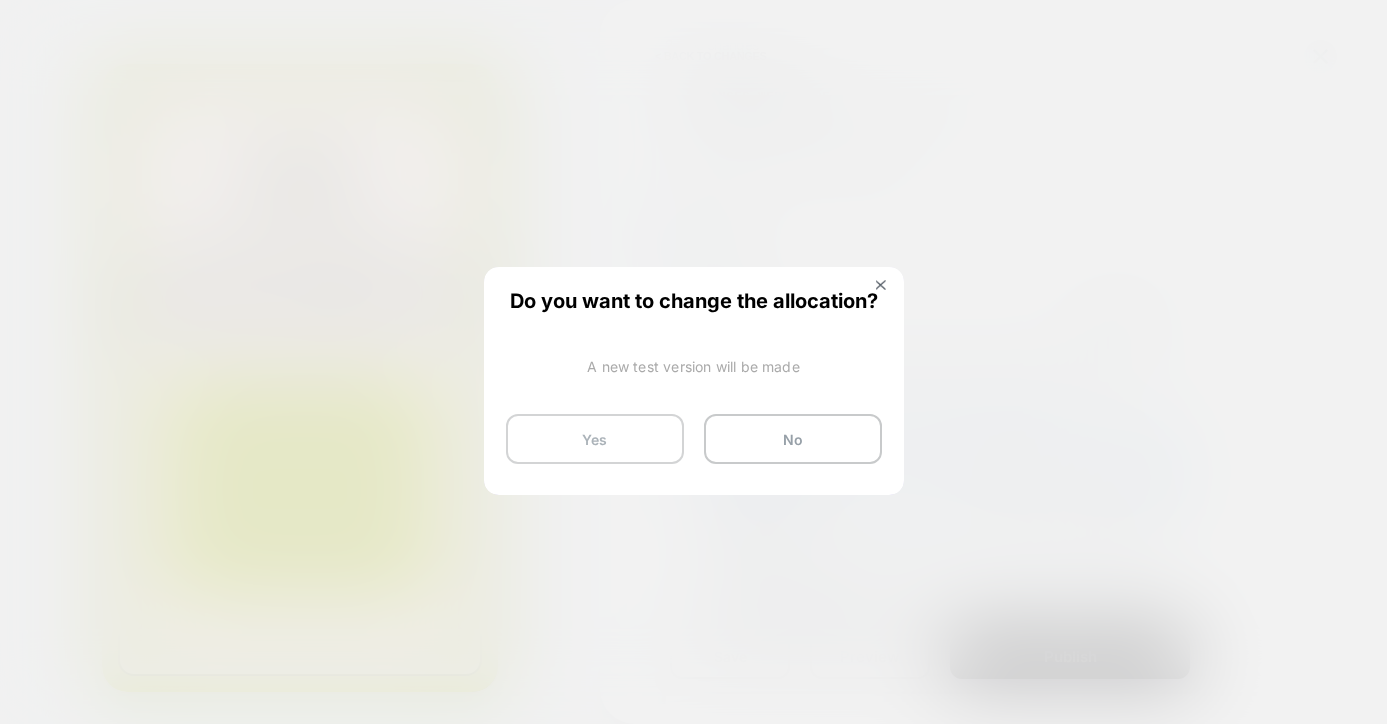 click on "Yes" at bounding box center [595, 439] 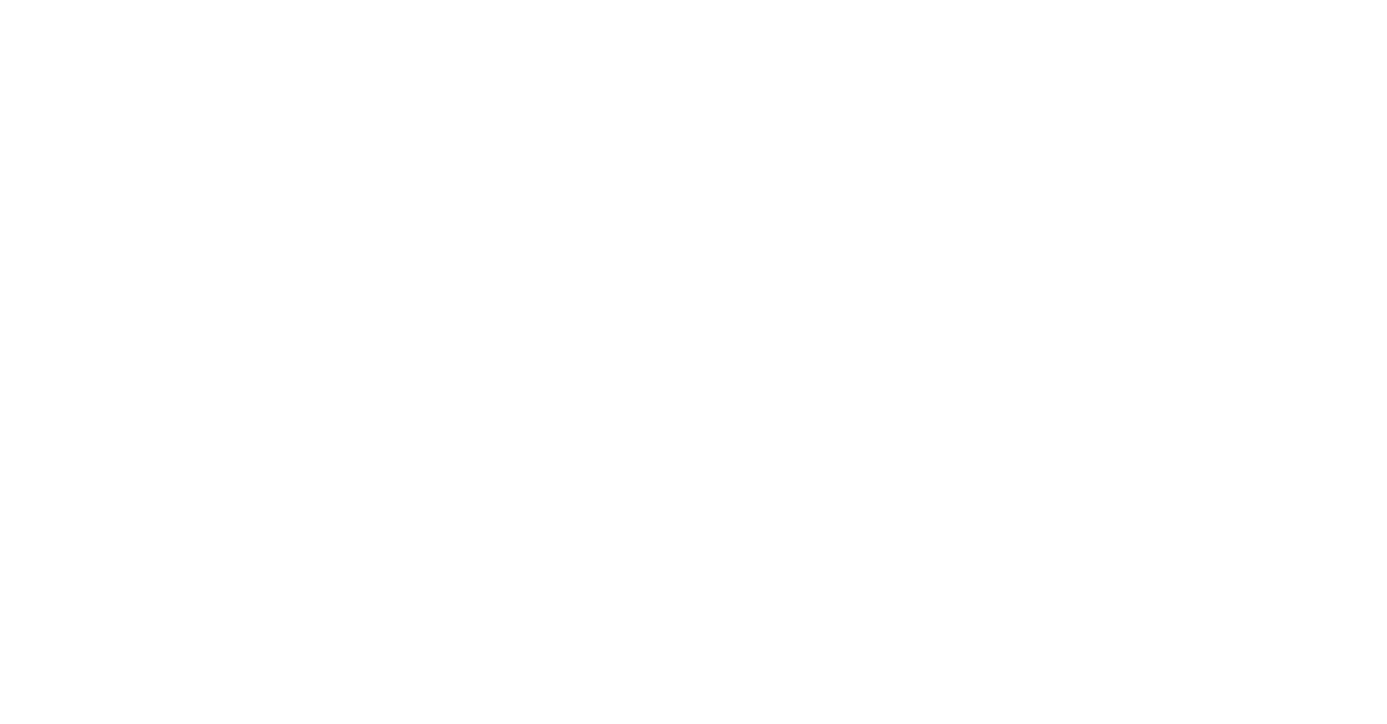 scroll, scrollTop: 0, scrollLeft: 0, axis: both 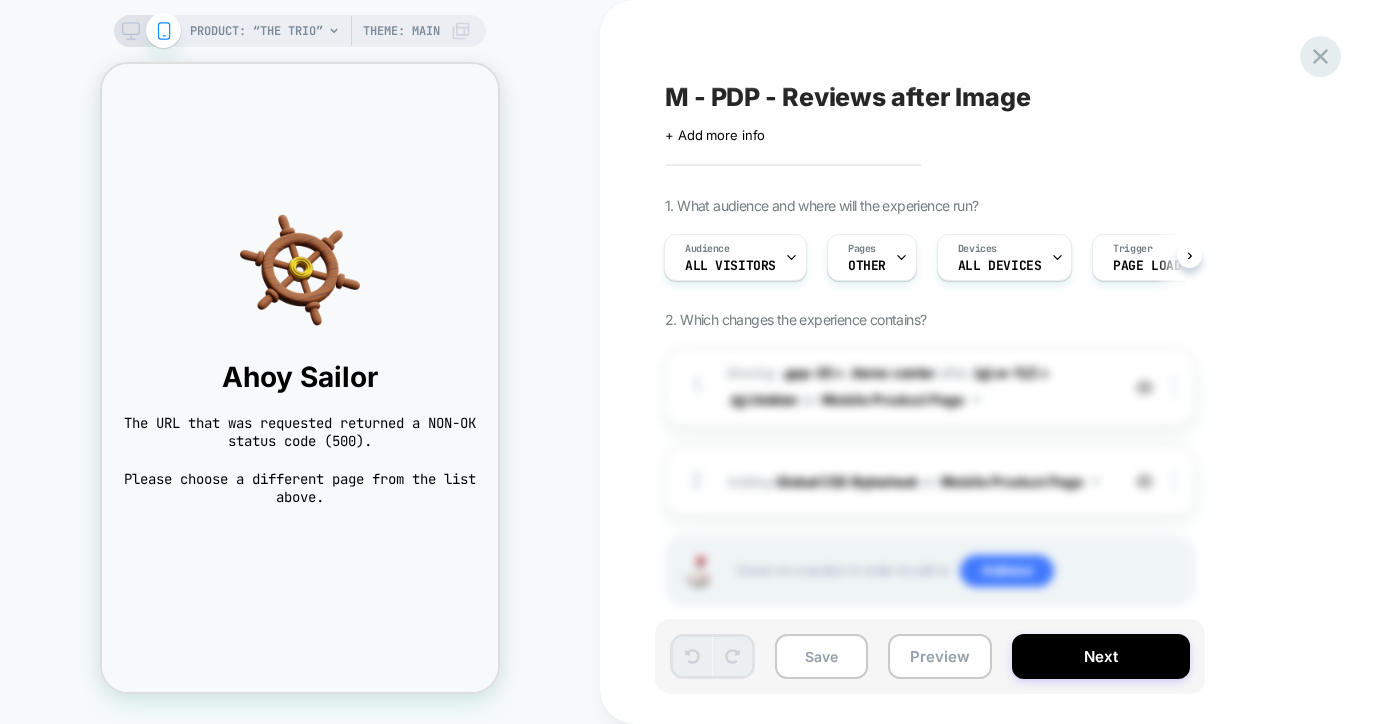 click 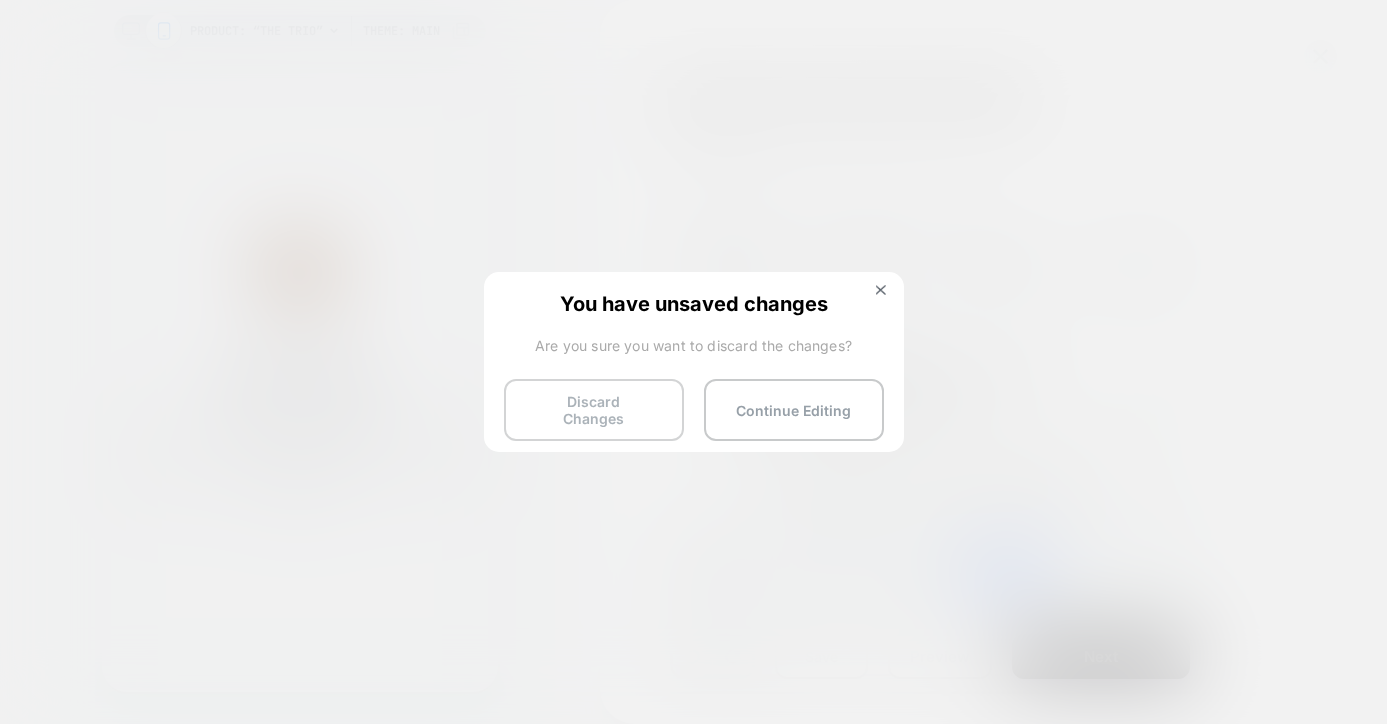 click on "Discard Changes" at bounding box center (594, 410) 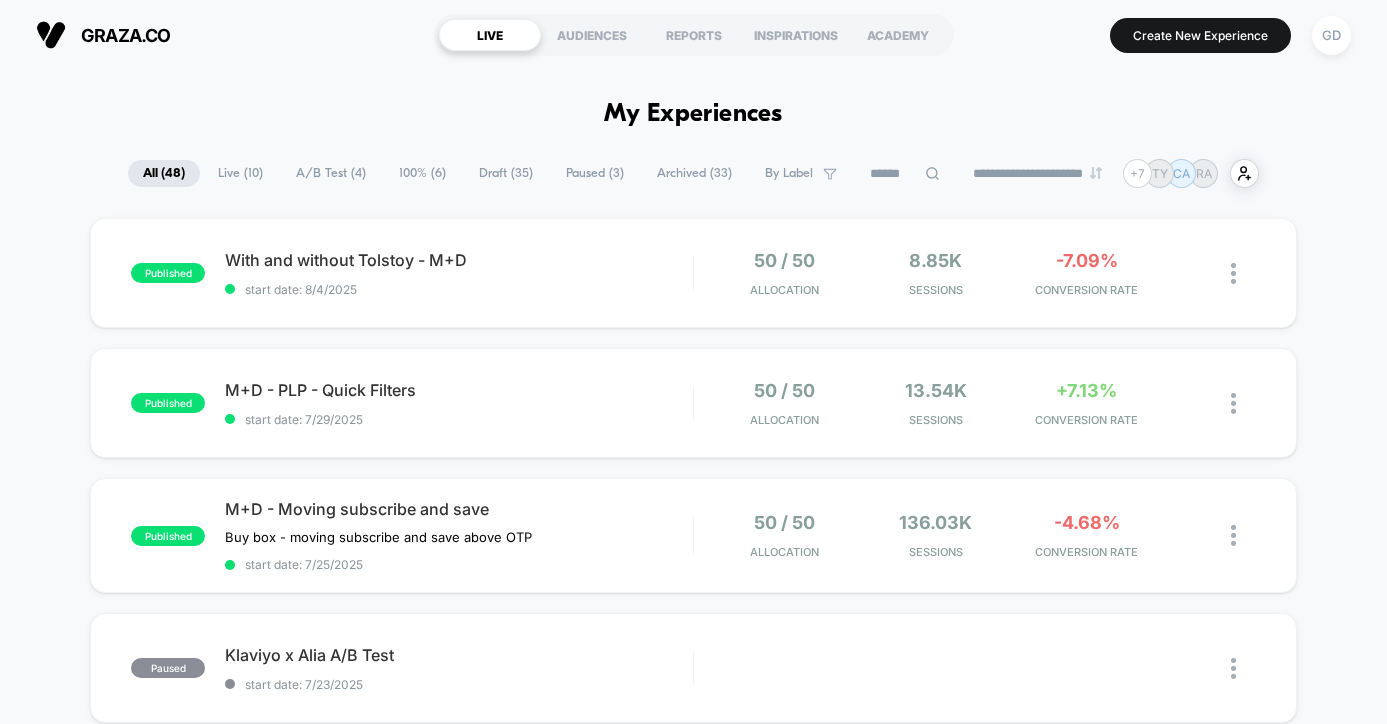 scroll, scrollTop: 158, scrollLeft: 0, axis: vertical 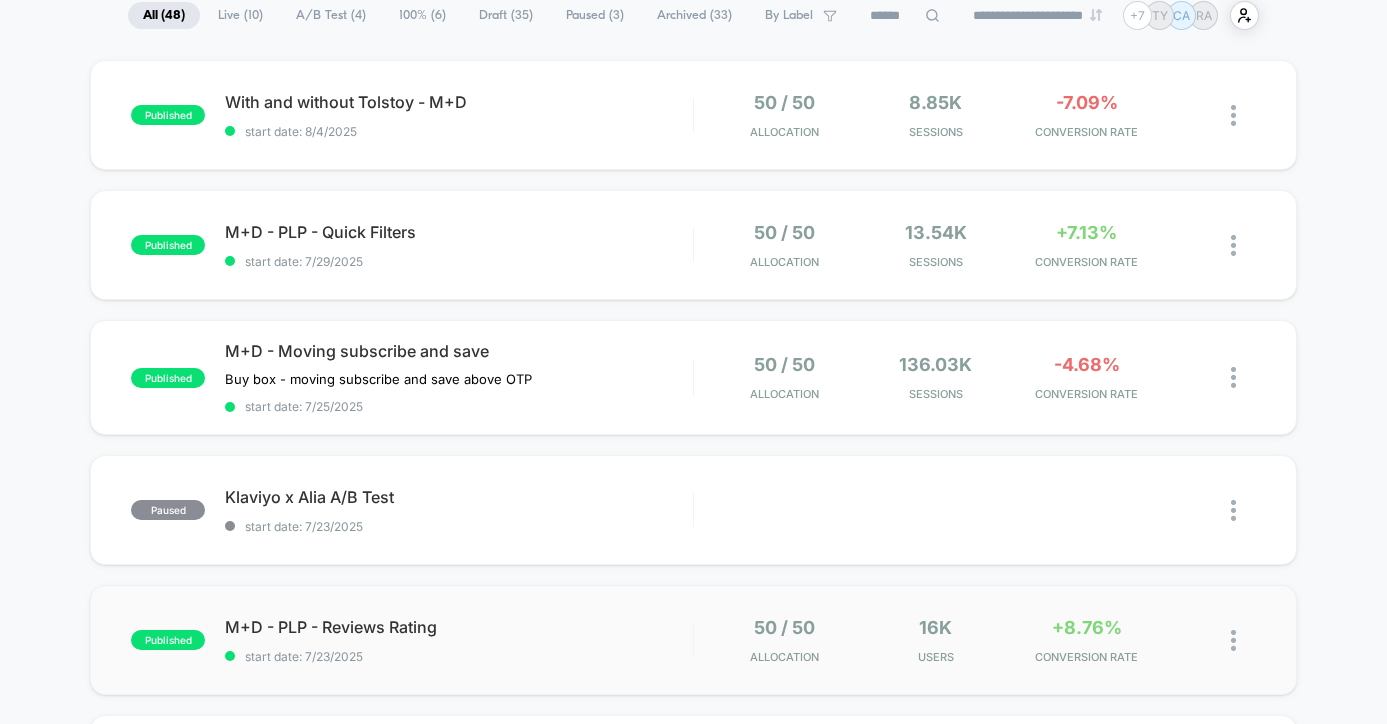 click at bounding box center [1233, 640] 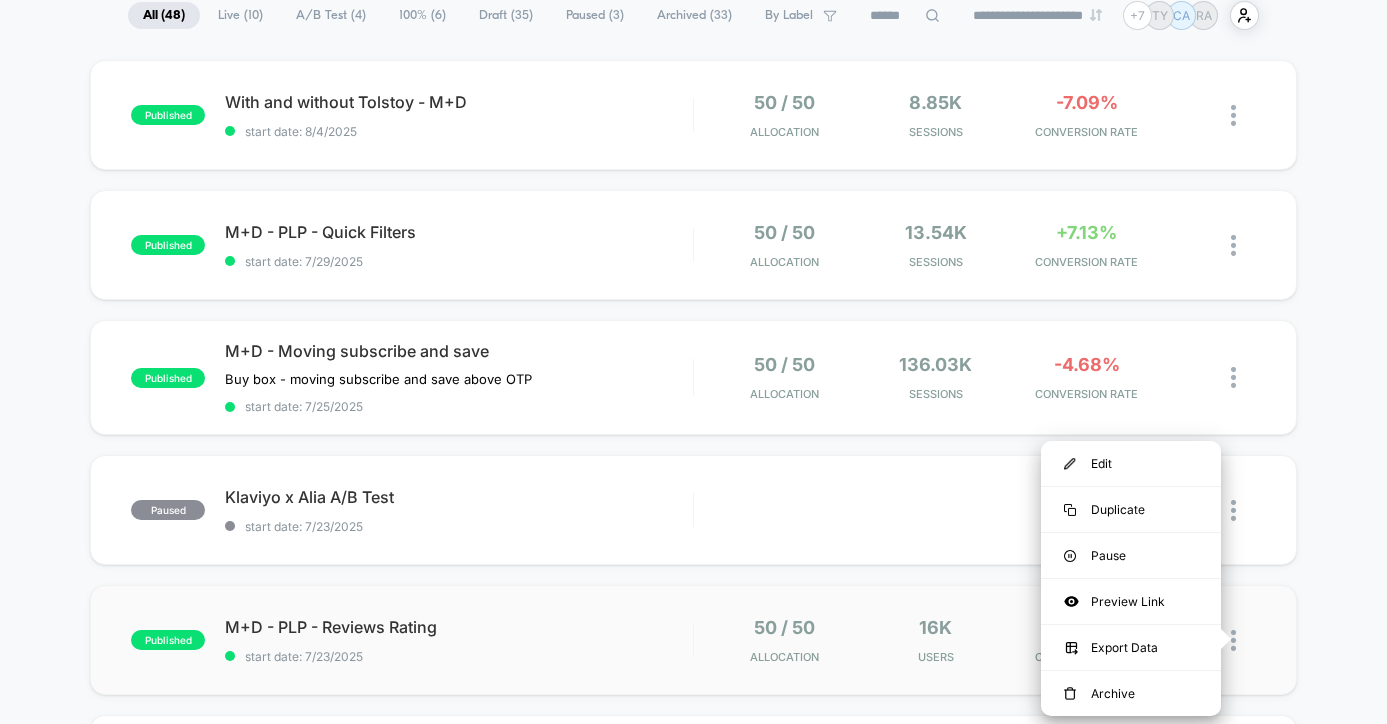click on "50 / 50 Allocation" at bounding box center [784, 640] 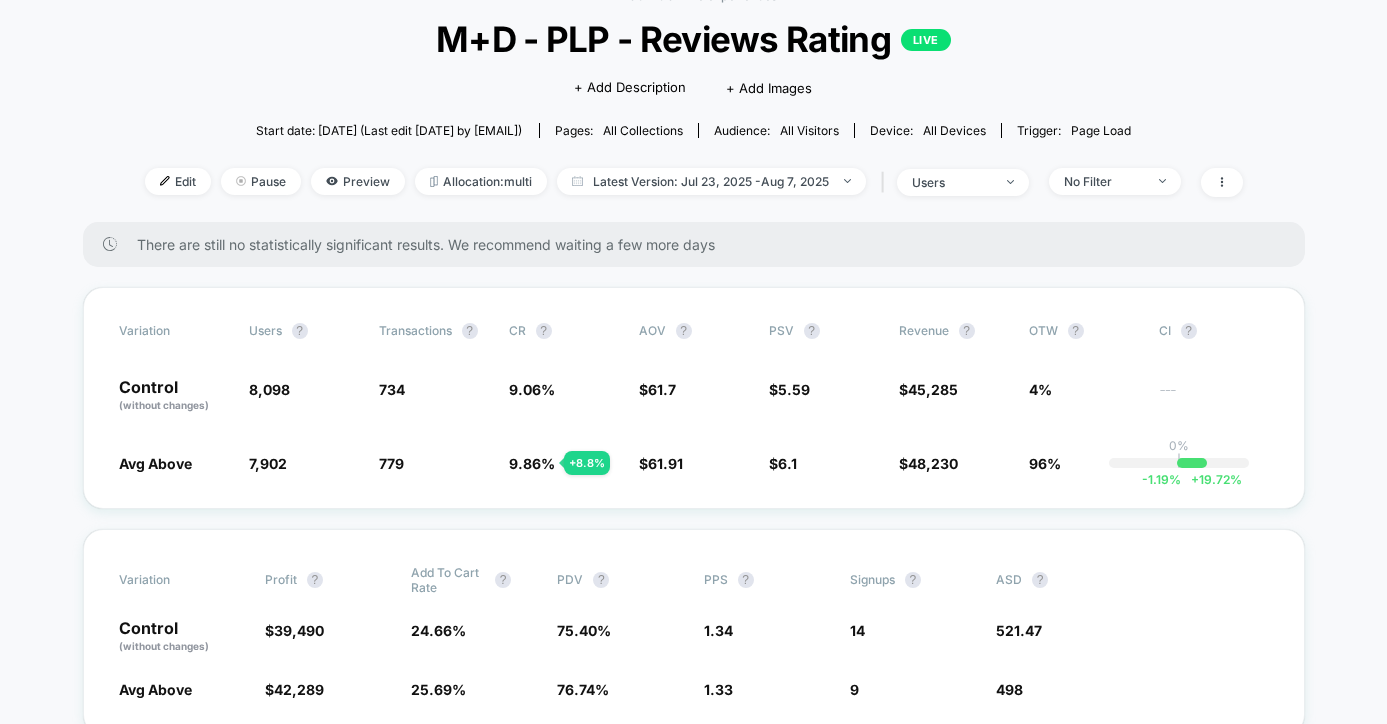 scroll, scrollTop: 121, scrollLeft: 0, axis: vertical 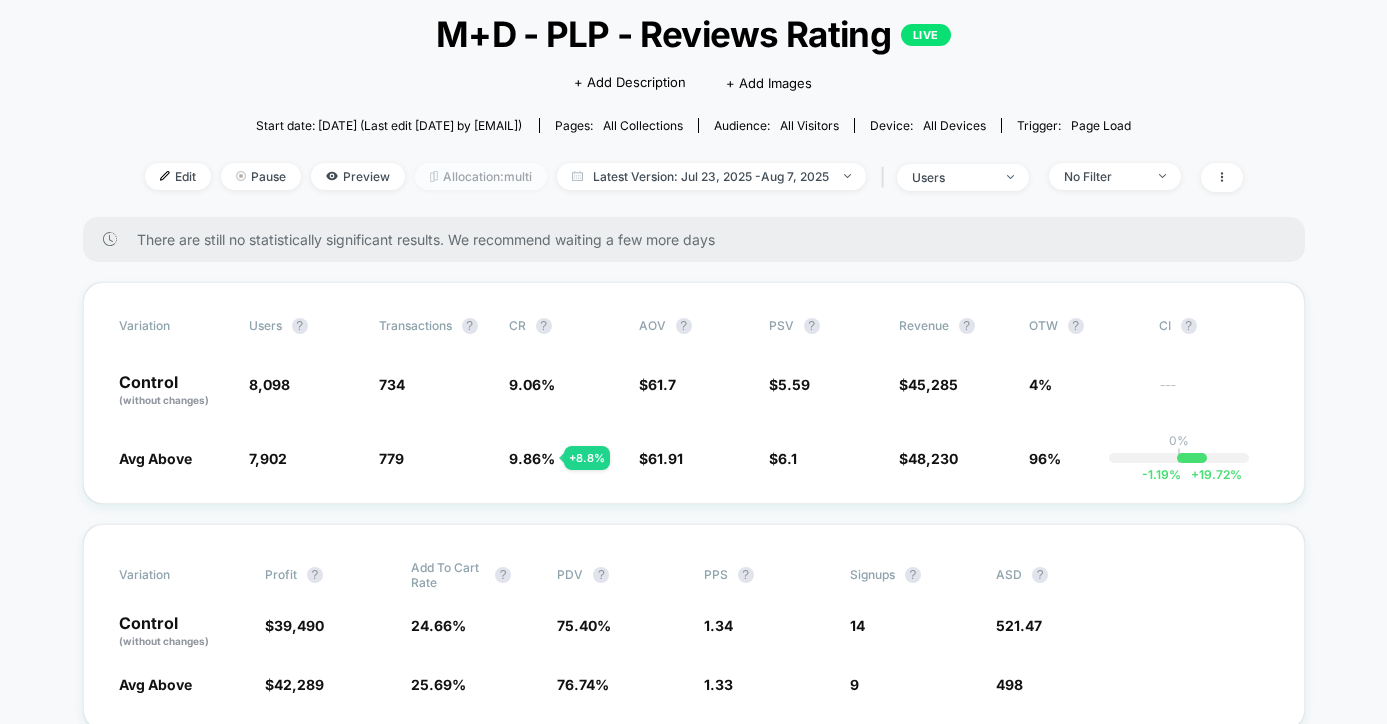 click on "Allocation:  multi" at bounding box center (481, 176) 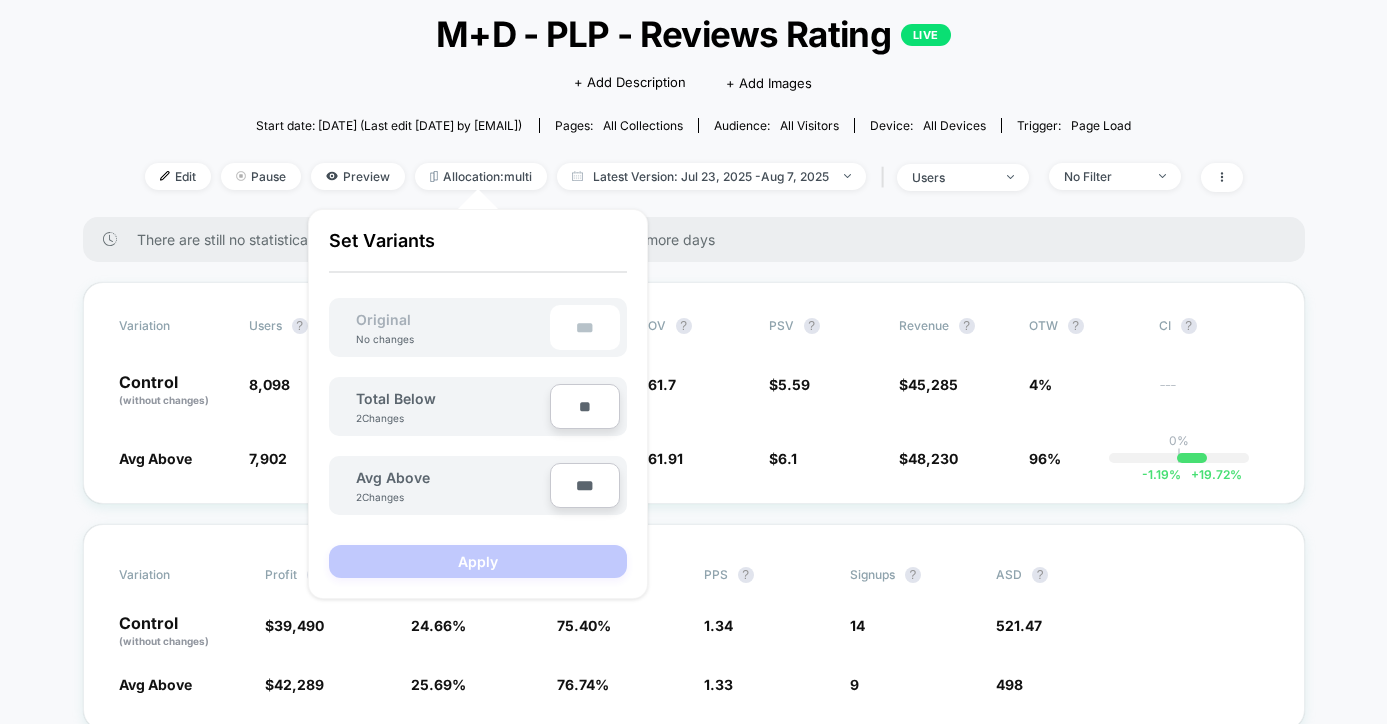 click on "***" at bounding box center (585, 327) 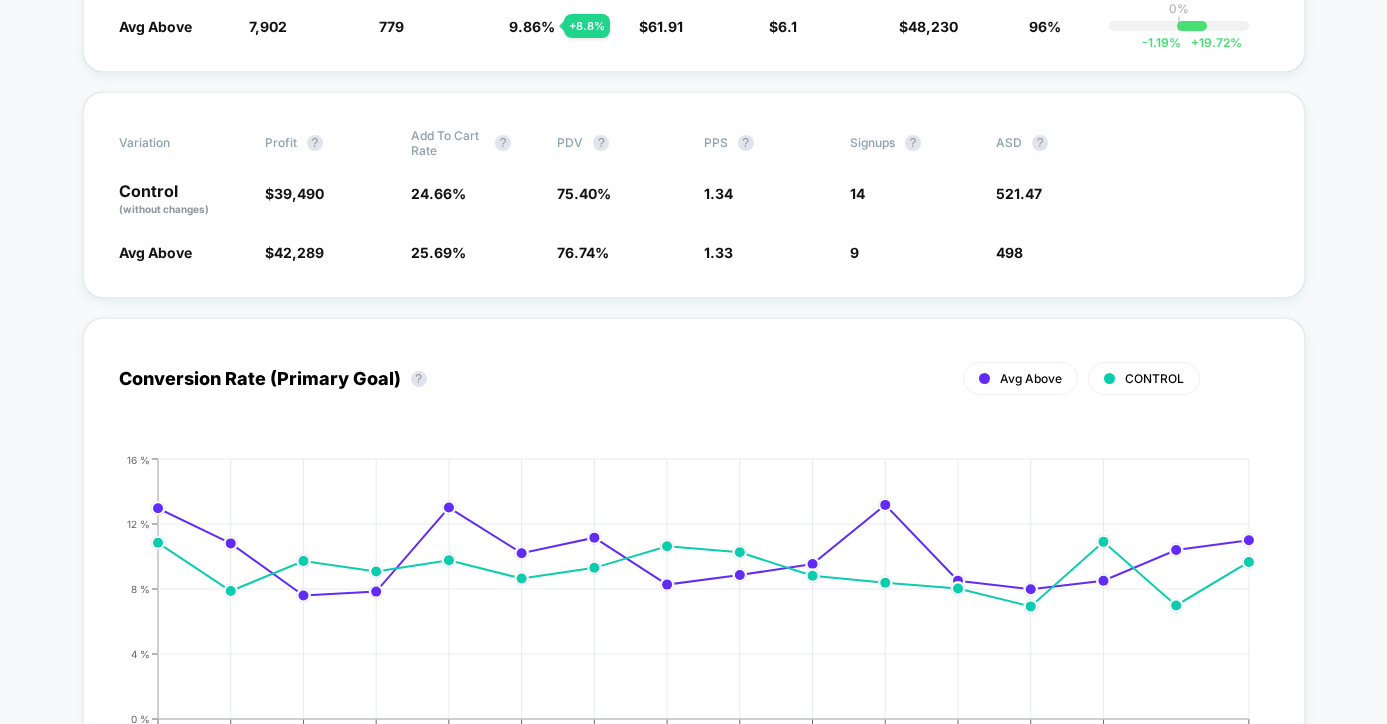 scroll, scrollTop: 0, scrollLeft: 0, axis: both 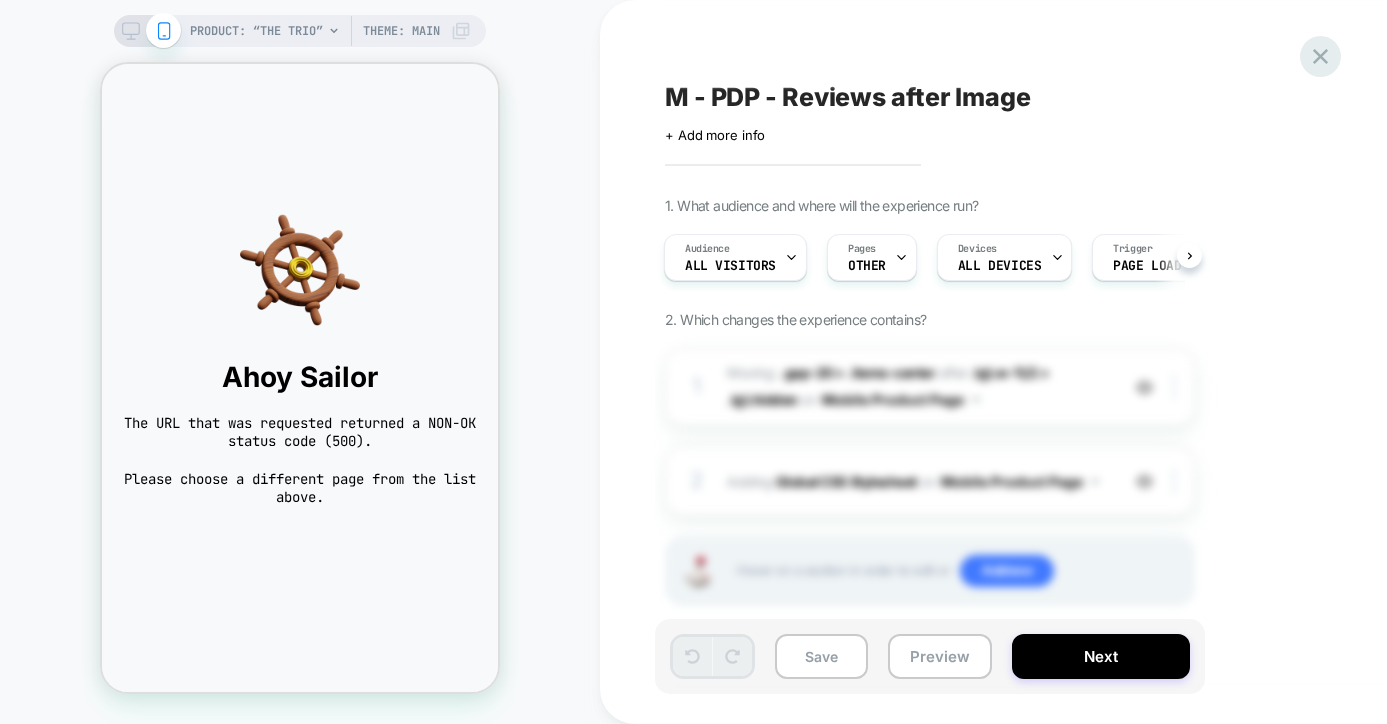 click 